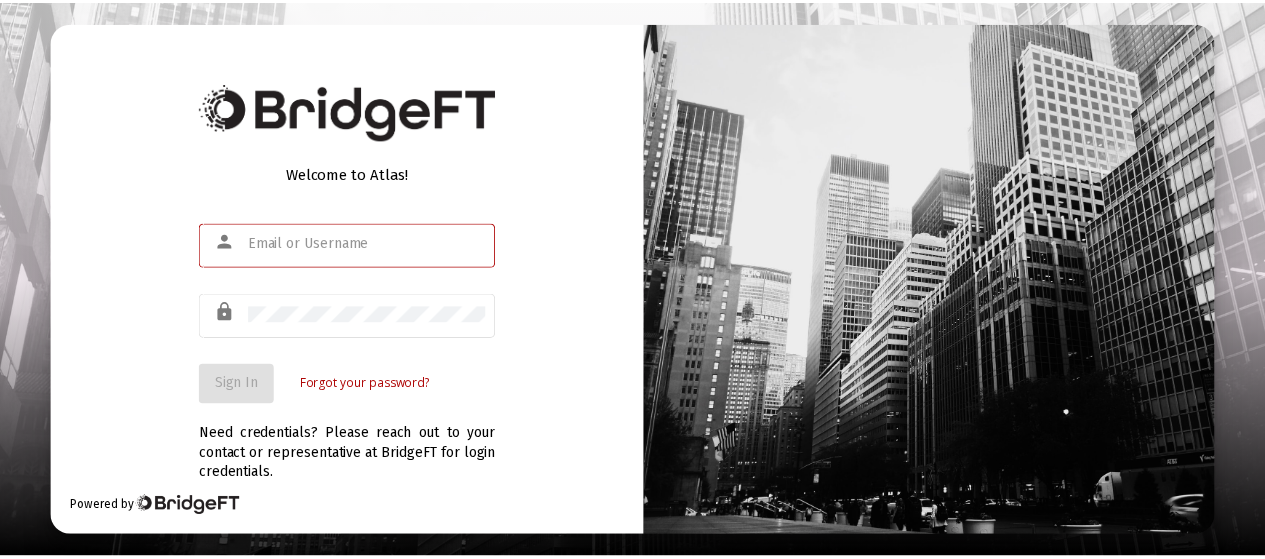 scroll, scrollTop: 0, scrollLeft: 0, axis: both 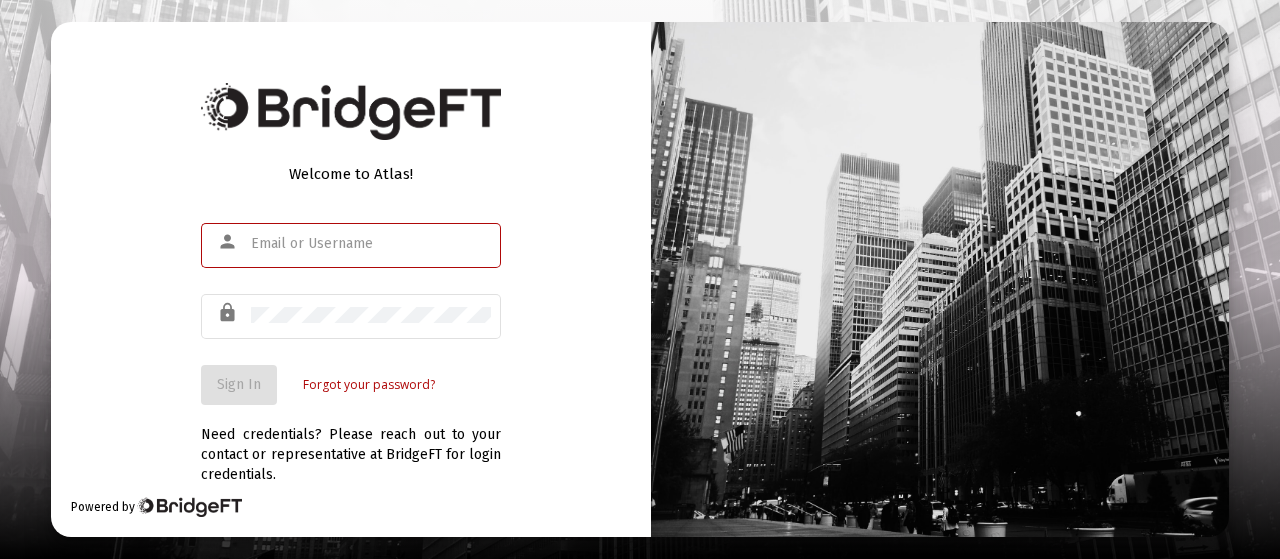 click at bounding box center [371, 244] 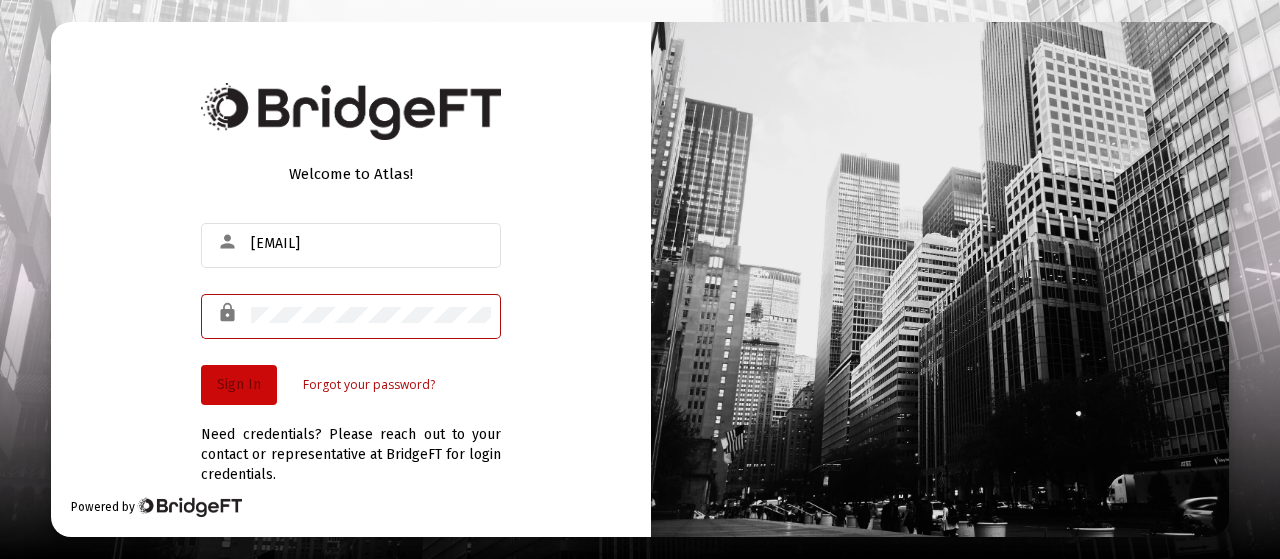 click on "Sign In" at bounding box center [239, 384] 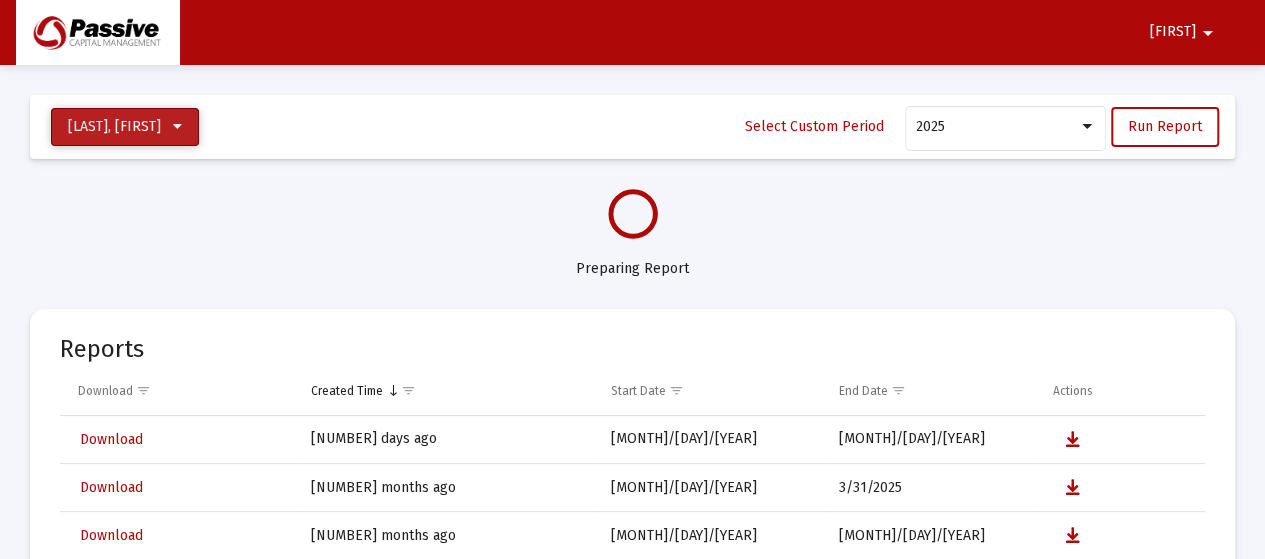 click on "[LAST], [FIRST] & [FIRST]" at bounding box center [125, 127] 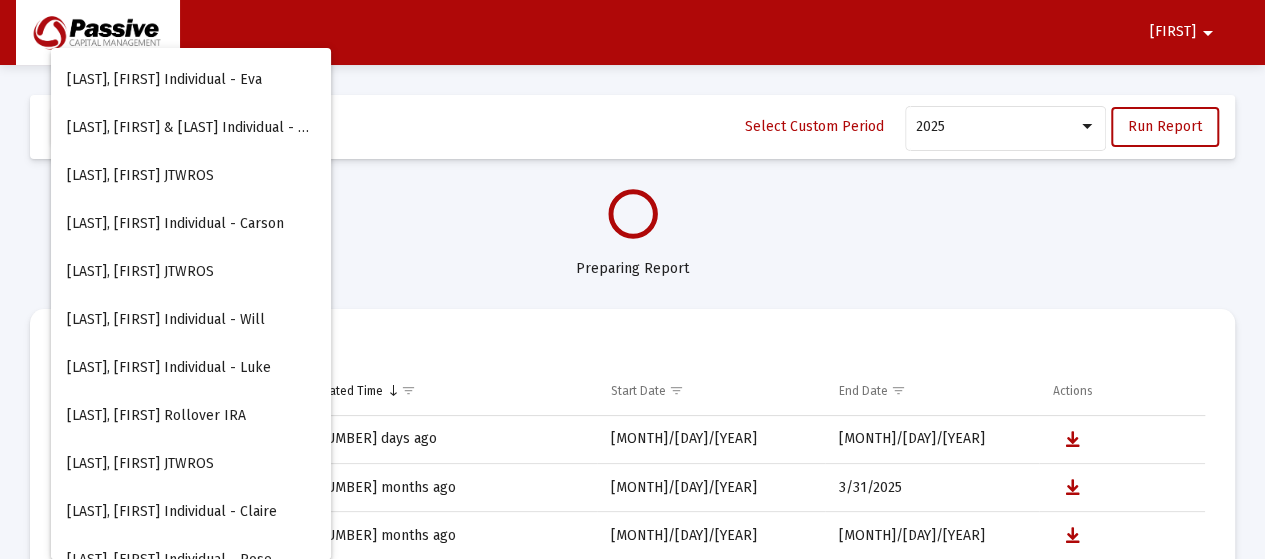 click at bounding box center [632, 279] 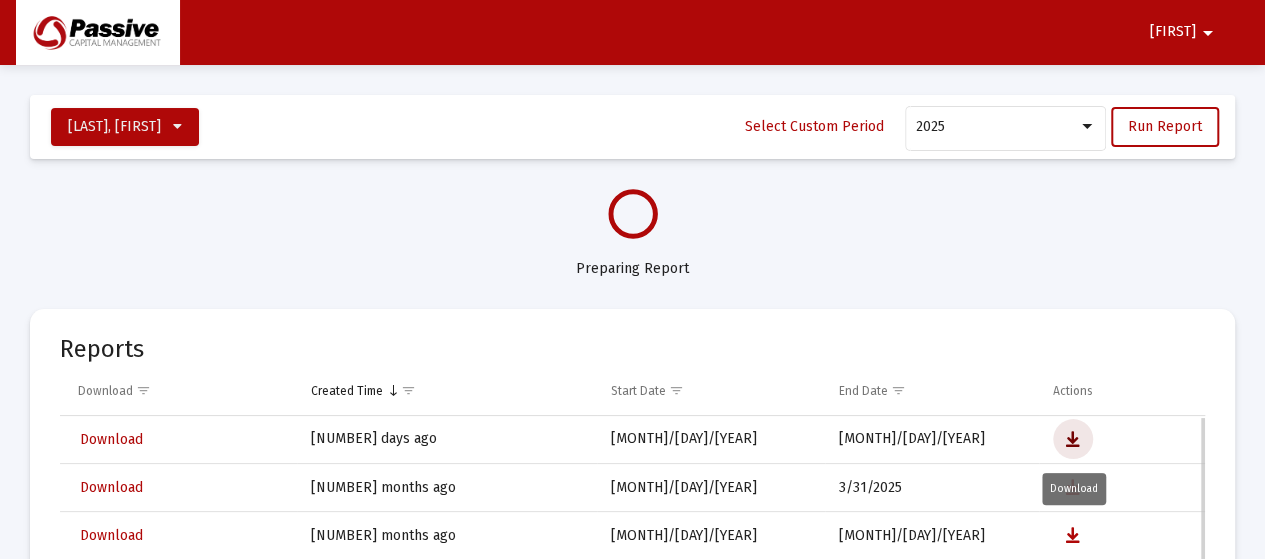click at bounding box center [1073, 440] 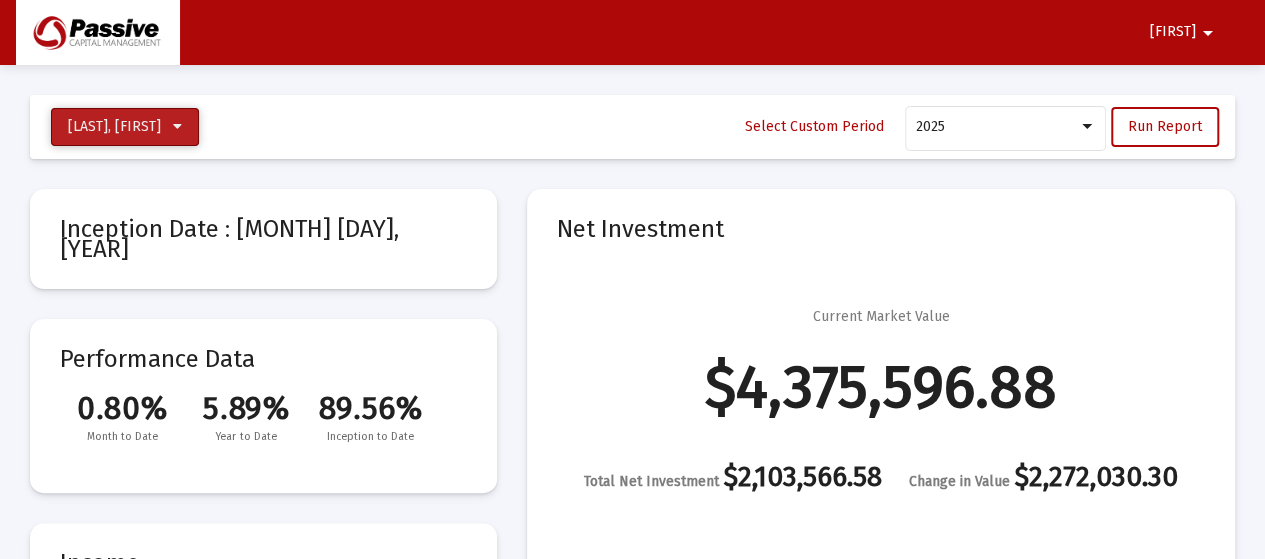 click on "[LAST], [FIRST] & [FIRST]" at bounding box center [125, 127] 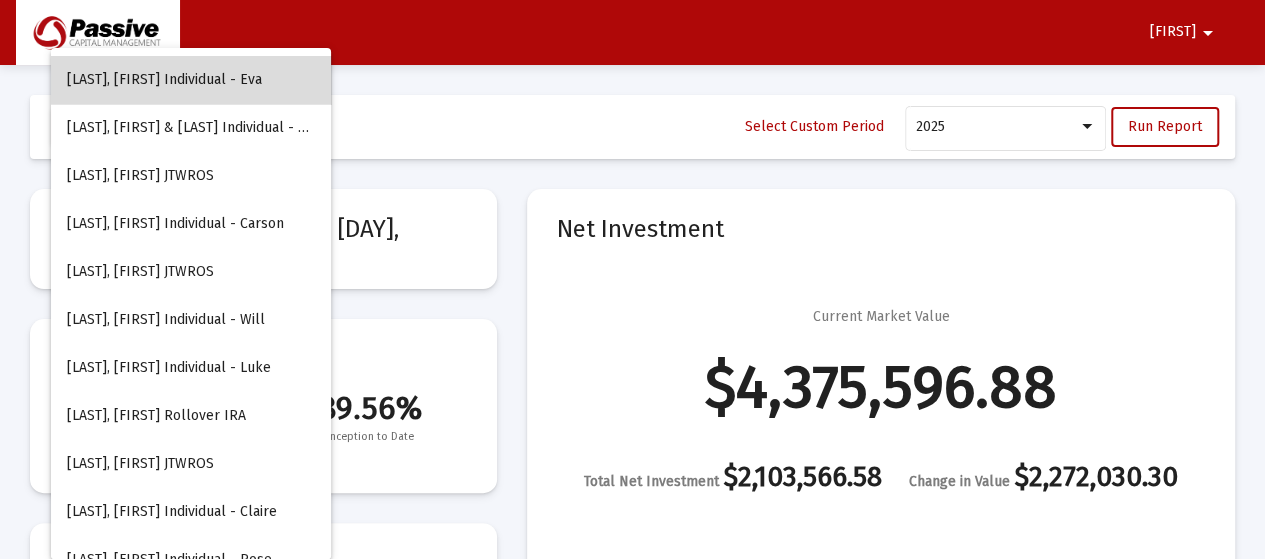 click on "[LAST], [FIRST] Individual - Eva" at bounding box center (191, 80) 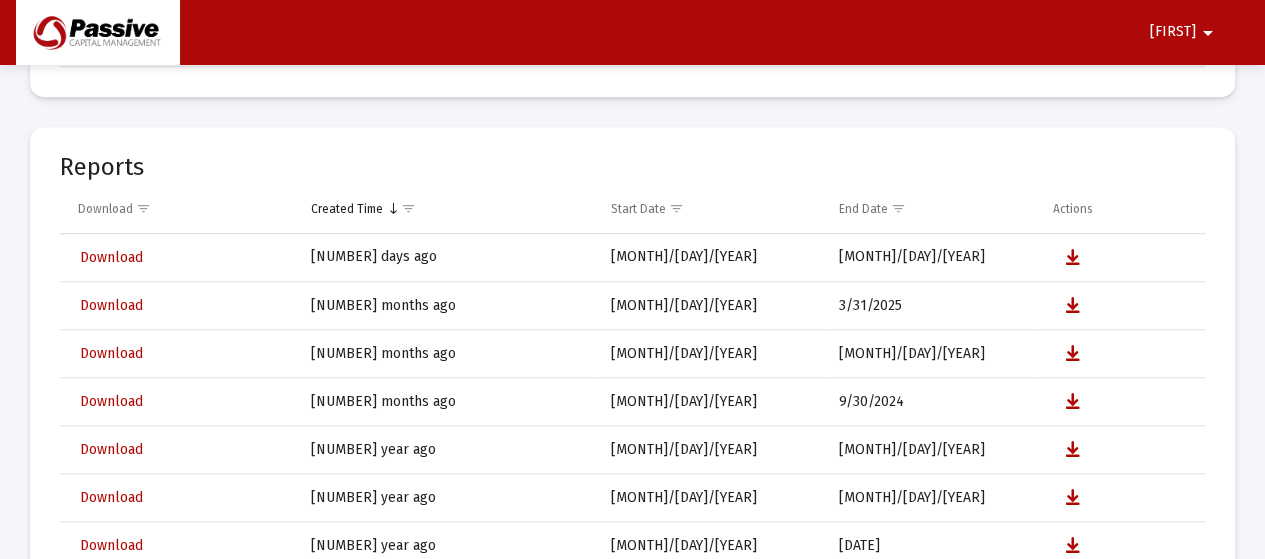 scroll, scrollTop: 4600, scrollLeft: 0, axis: vertical 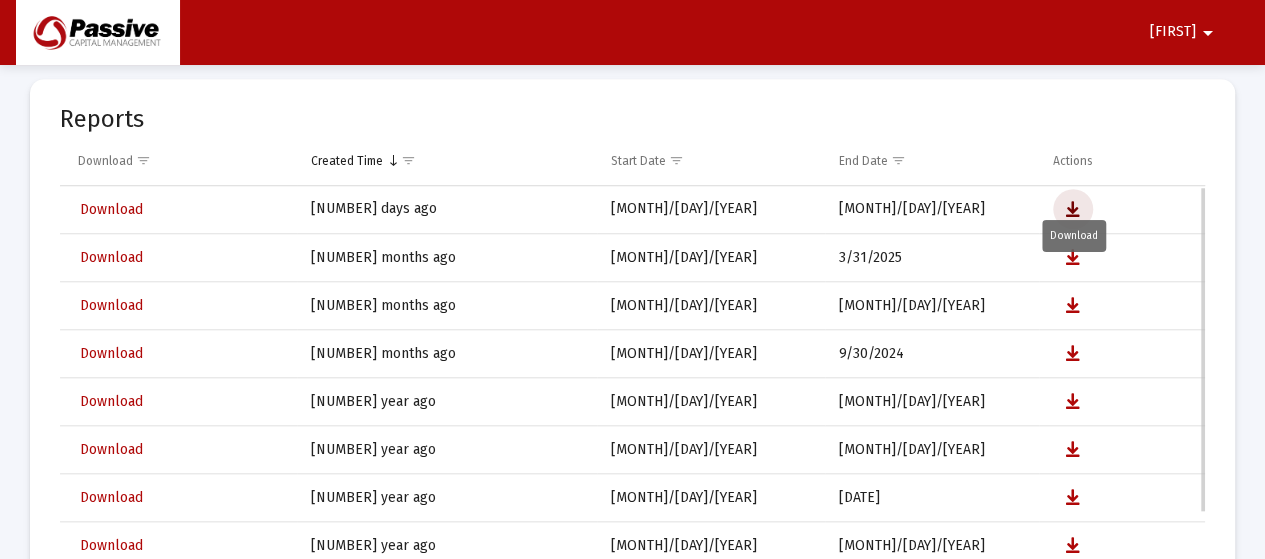 click at bounding box center (1073, 210) 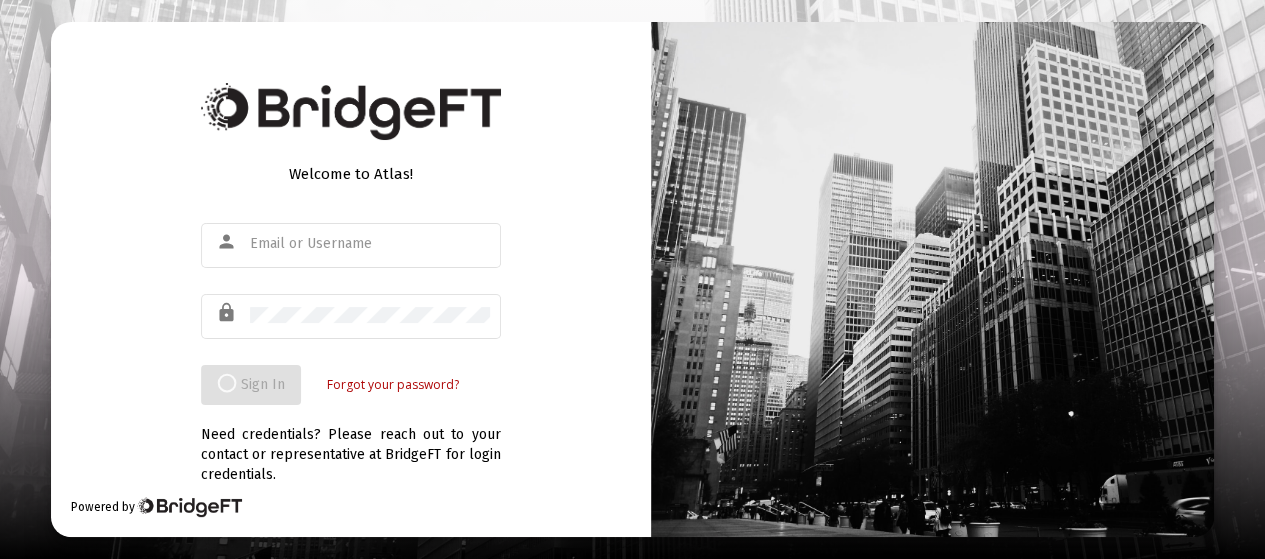 scroll, scrollTop: 0, scrollLeft: 0, axis: both 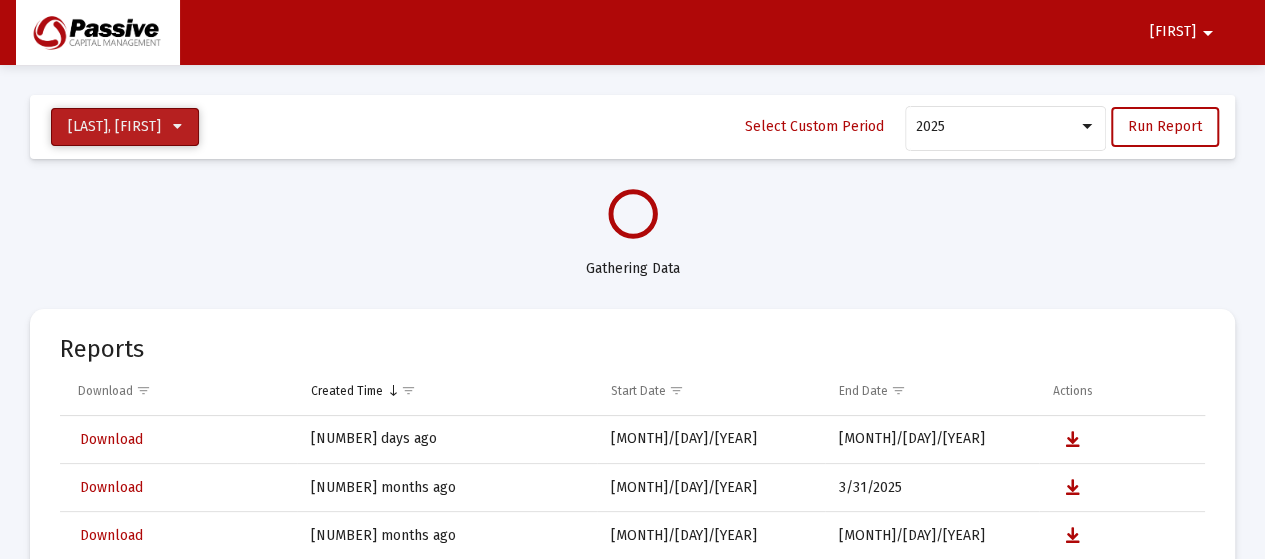 click at bounding box center [177, 127] 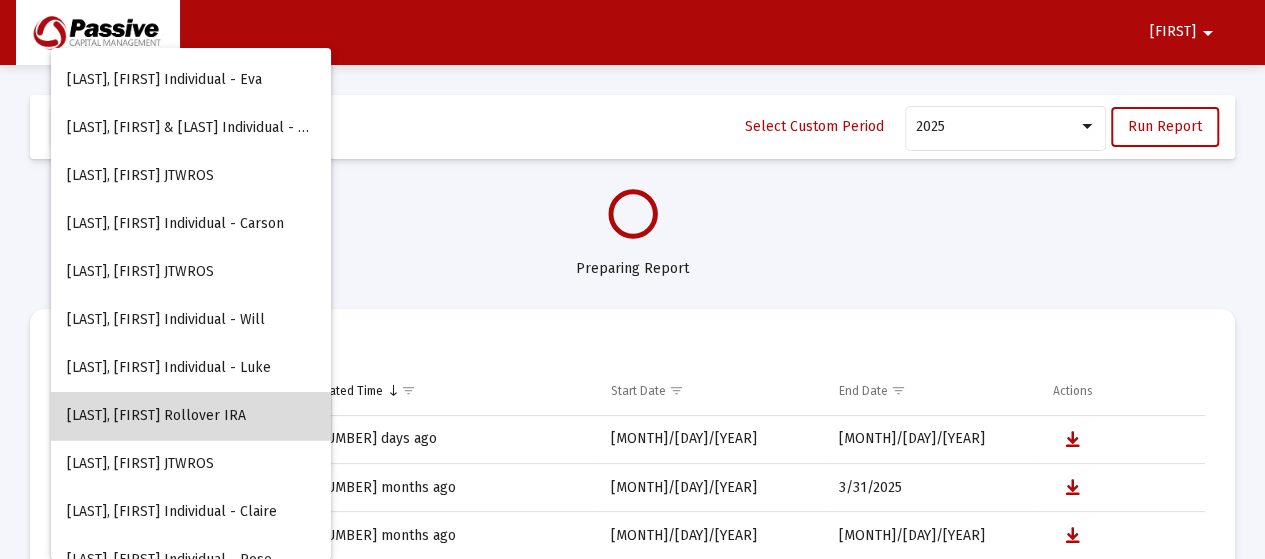 click on "[LAST], [FIRST] Rollover IRA" at bounding box center (191, 416) 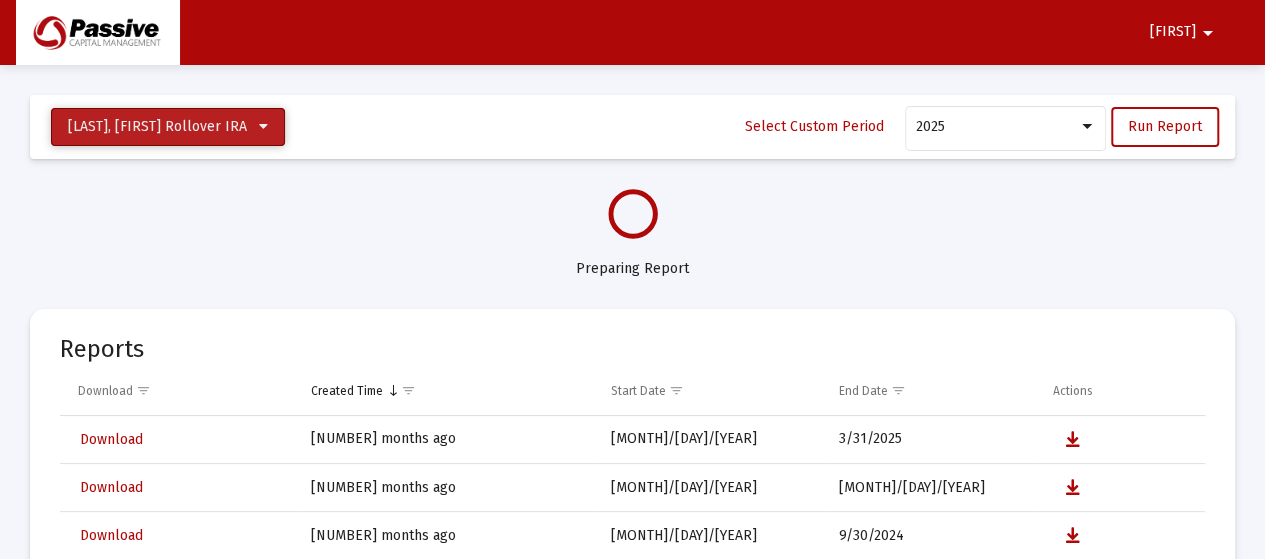 click at bounding box center (263, 127) 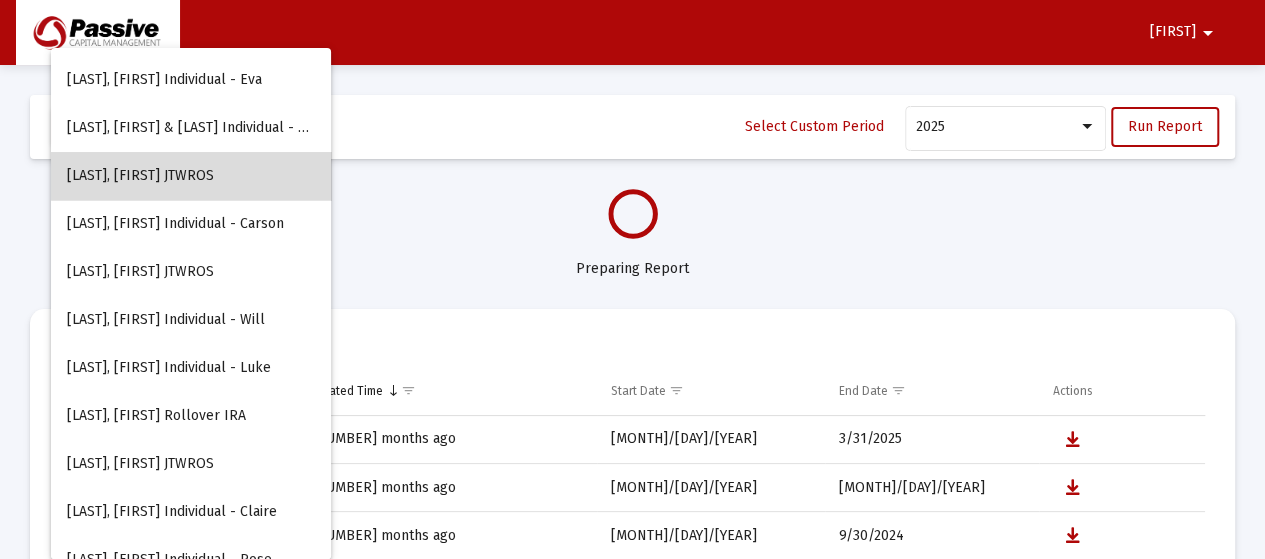 click on "[LAST], [FIRST] JTWROS" at bounding box center (191, 176) 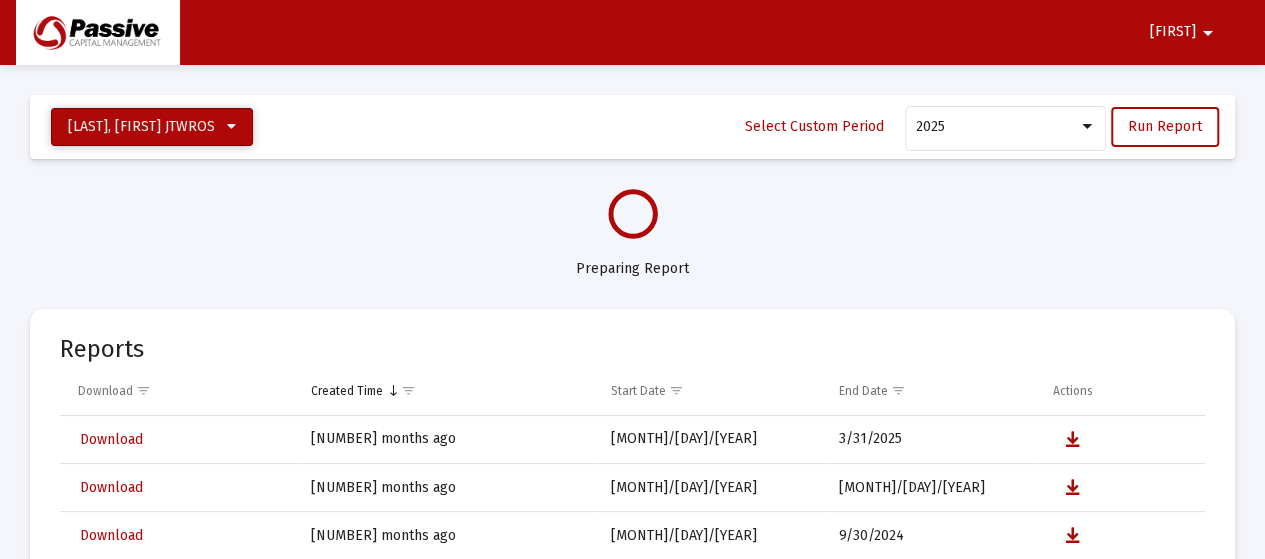 click at bounding box center [231, 127] 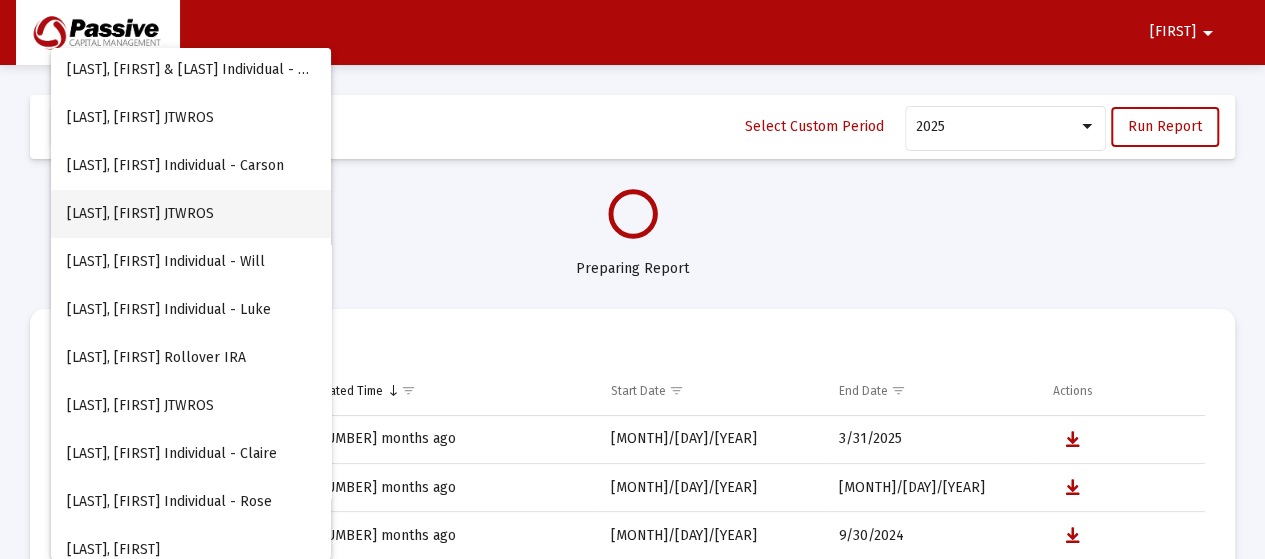 scroll, scrollTop: 80, scrollLeft: 0, axis: vertical 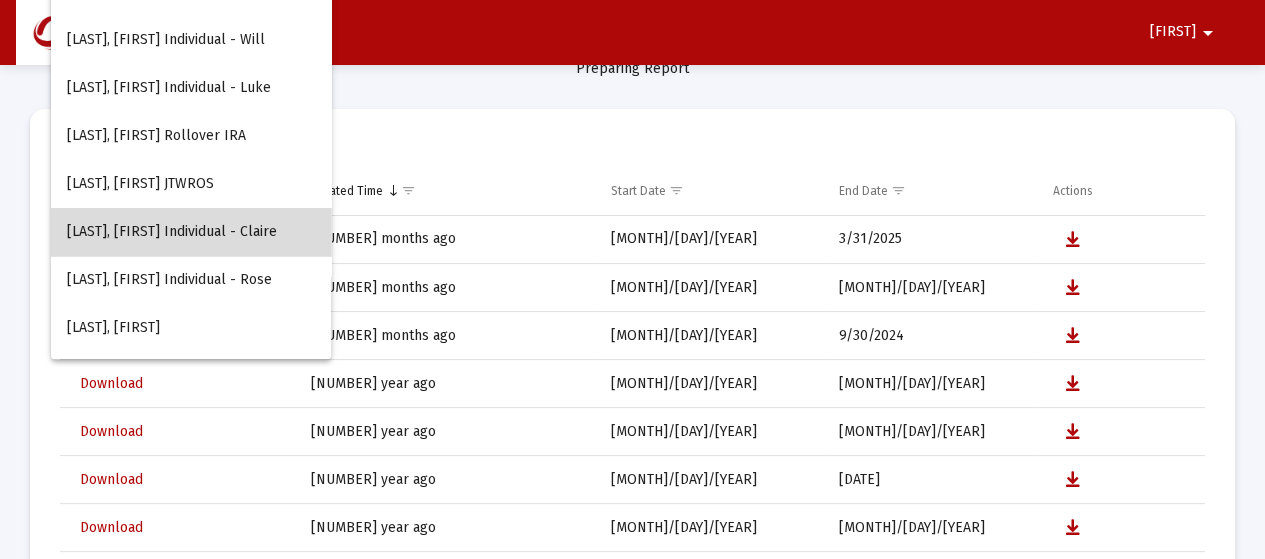 click on "[LAST], [FIRST] Individual - Claire" at bounding box center [191, 232] 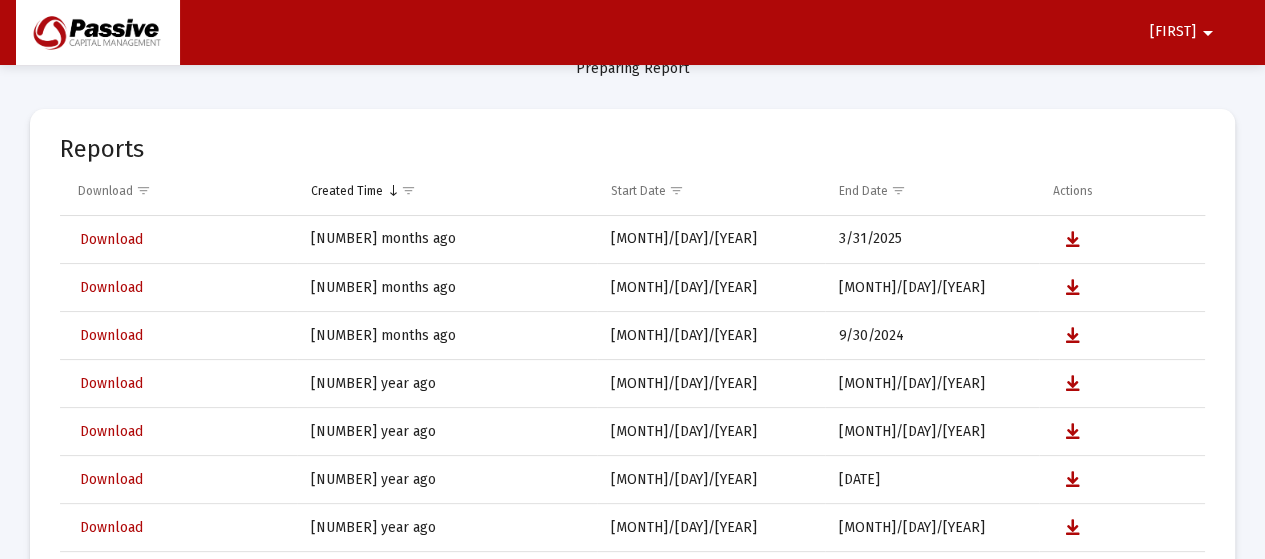 scroll, scrollTop: 0, scrollLeft: 0, axis: both 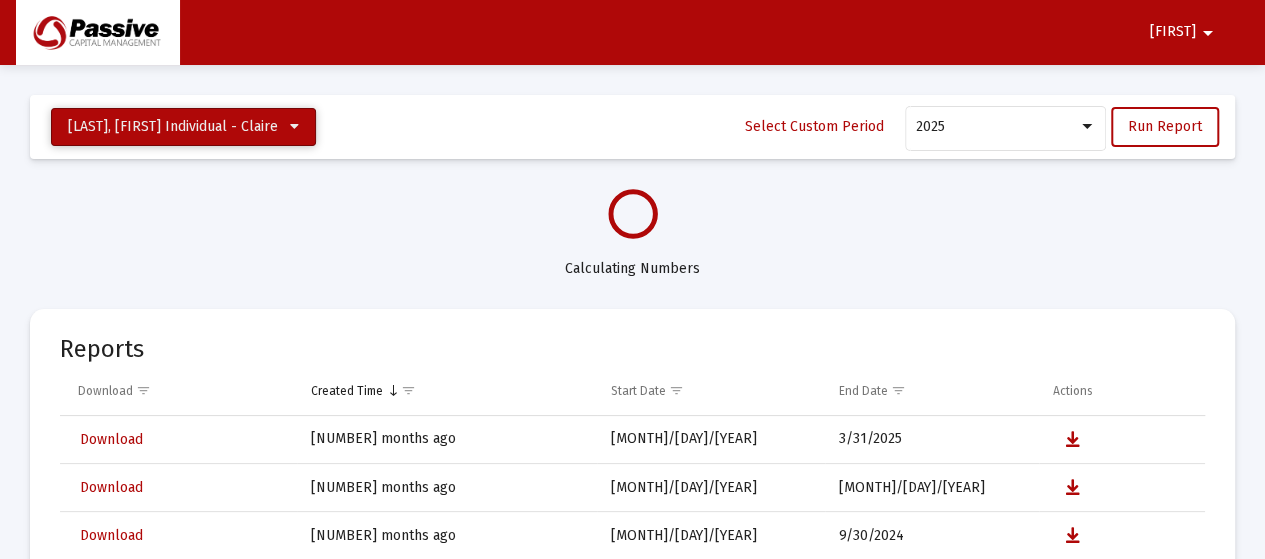 click on "[LAST], [FIRST] Individual - Claire" at bounding box center (183, 127) 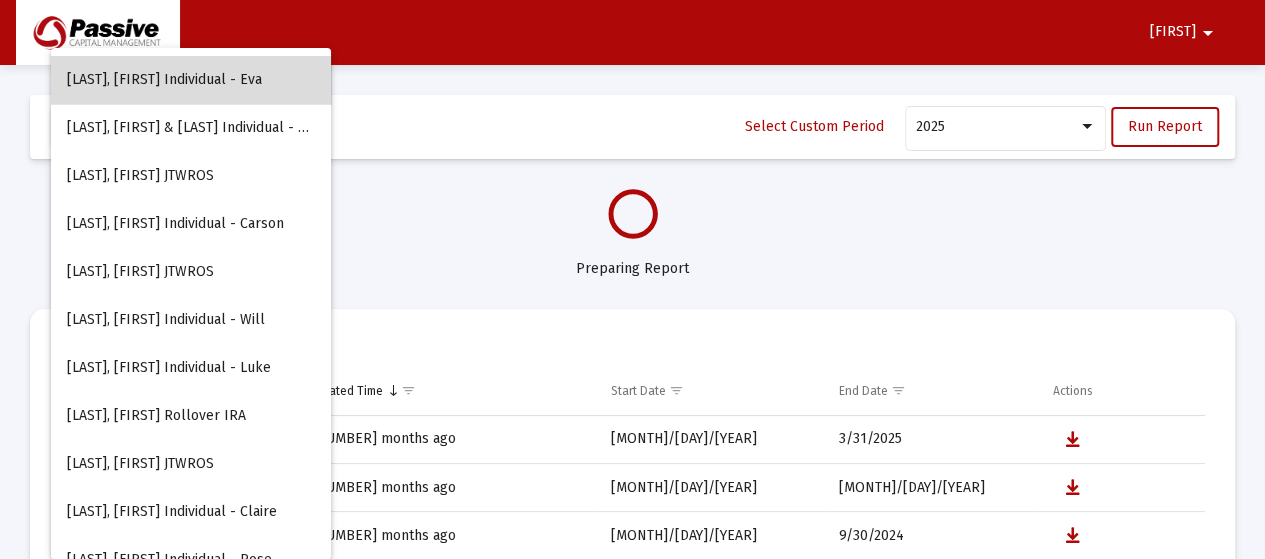 click on "[LAST], [FIRST] Individual - Eva" at bounding box center (191, 80) 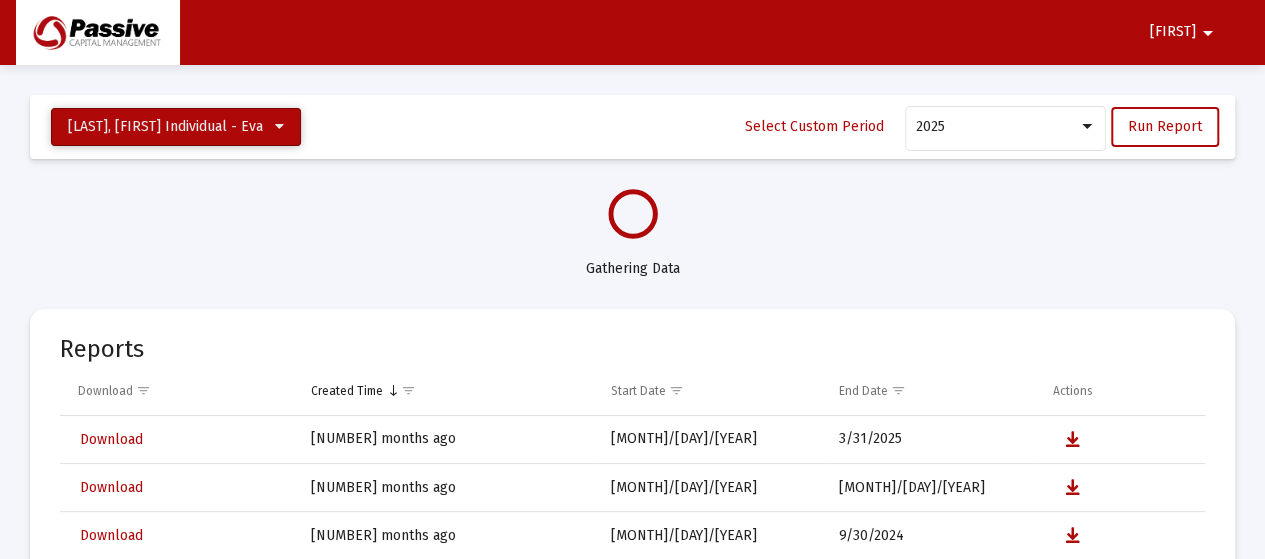click on "[LAST], [FIRST] Individual - Eva" at bounding box center (176, 127) 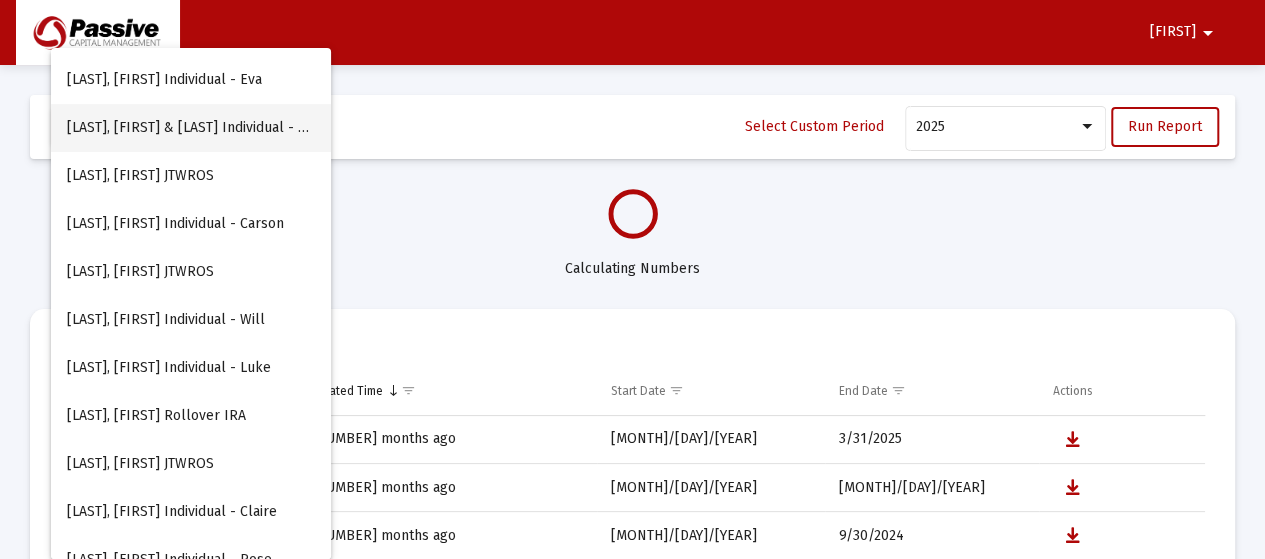 click on "[LAST], [FIRST] Individual - Stella" at bounding box center (191, 128) 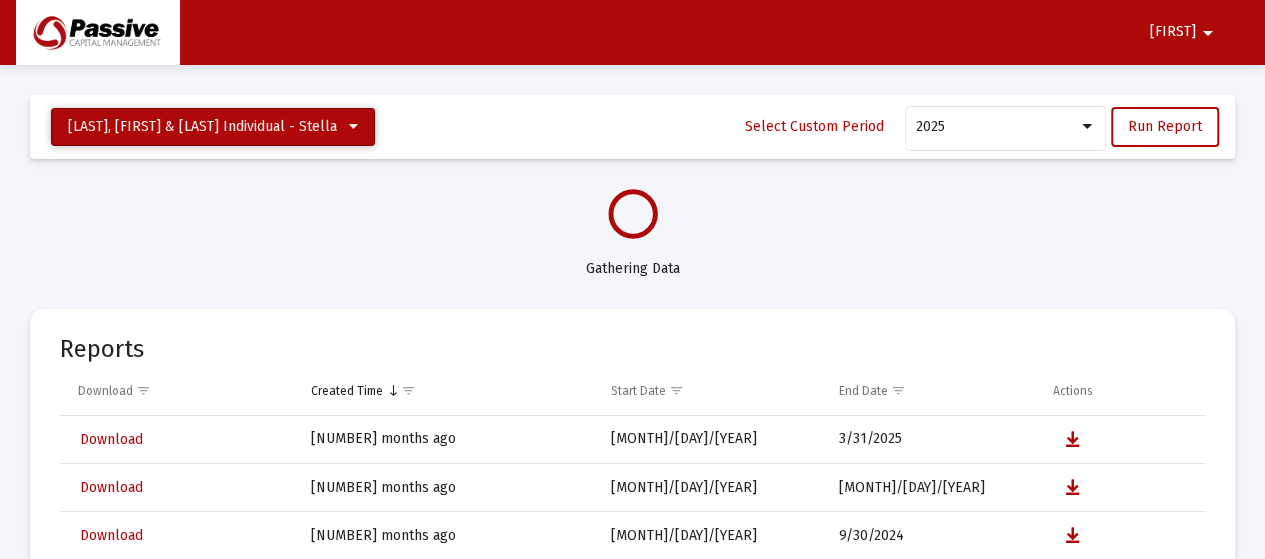 click at bounding box center (353, 127) 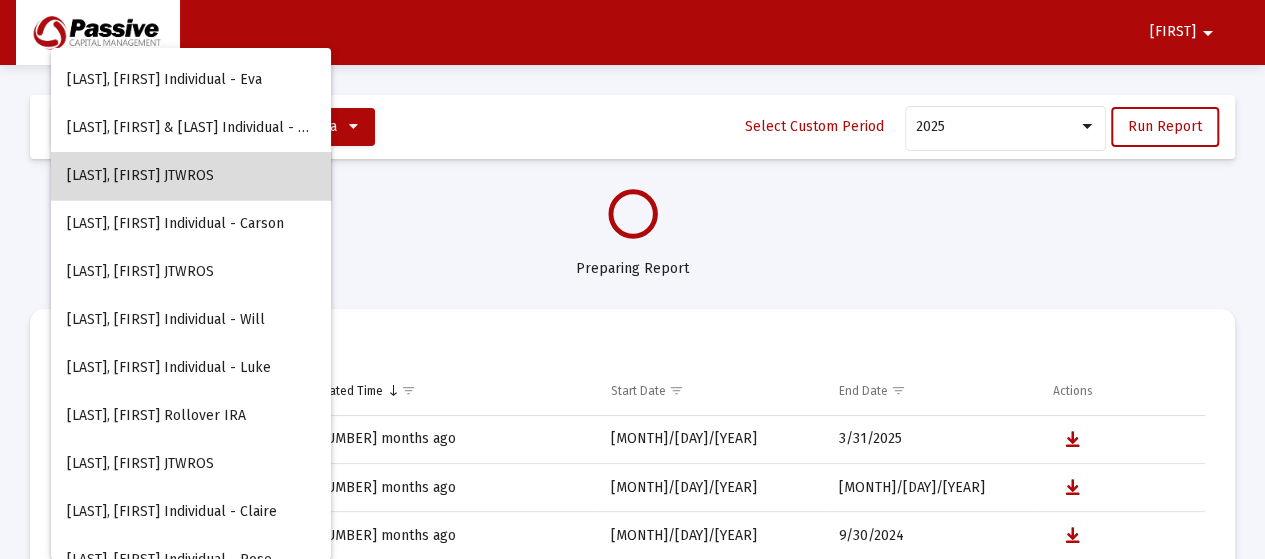 click on "[LAST], [FIRST] JTWROS" at bounding box center [191, 176] 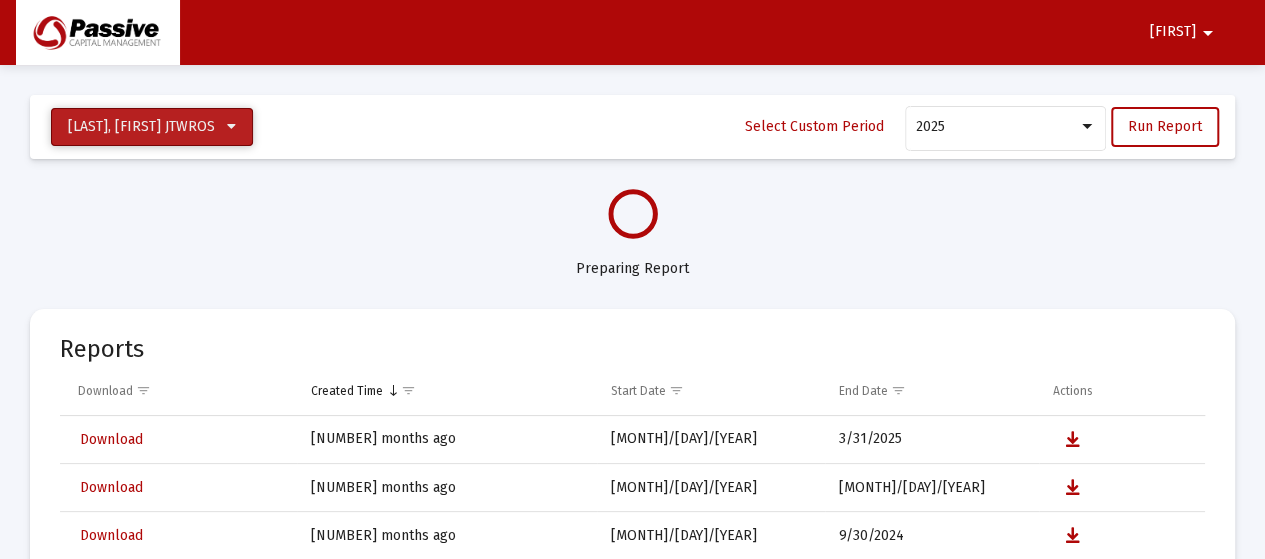 click on "[LAST], [FIRST] JTWROS" at bounding box center [152, 127] 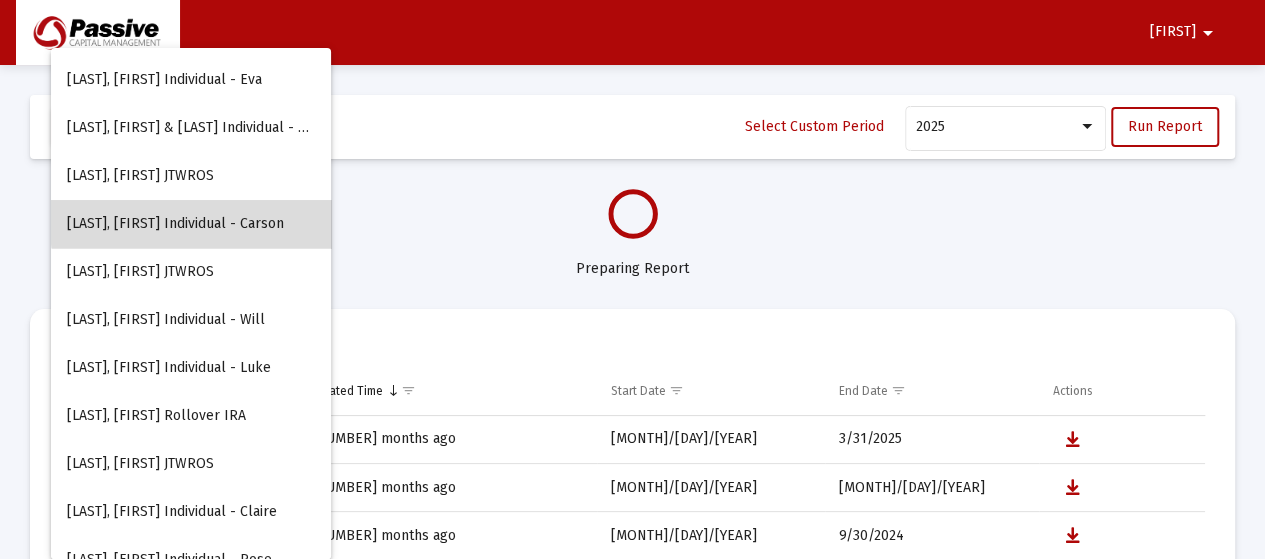 click on "[LAST], [FIRST] Individual - Carson" at bounding box center (191, 224) 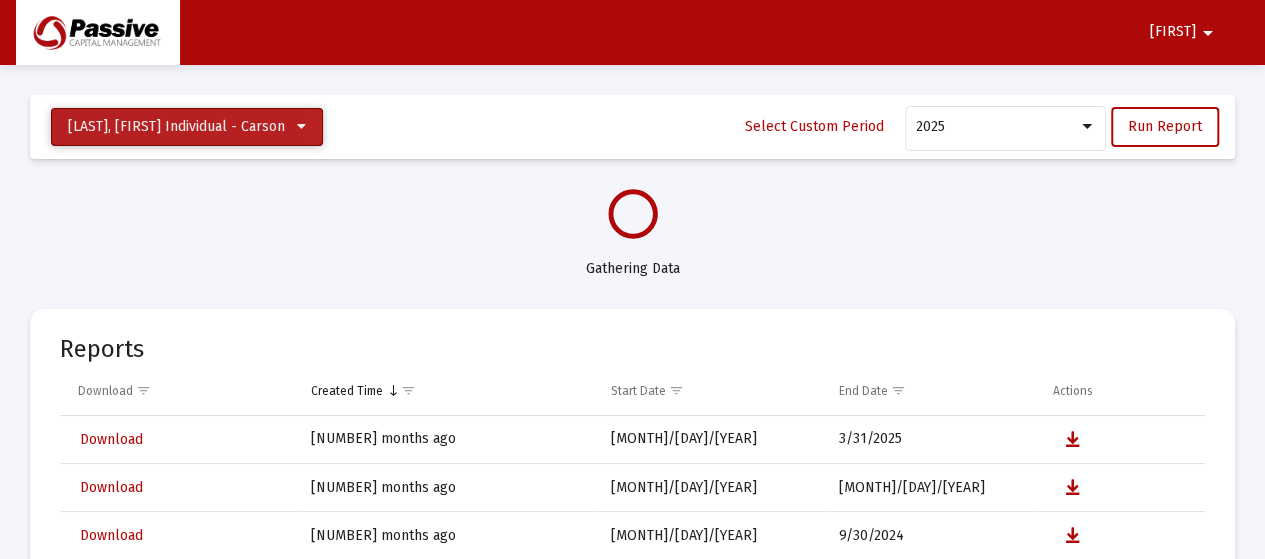 click at bounding box center [301, 127] 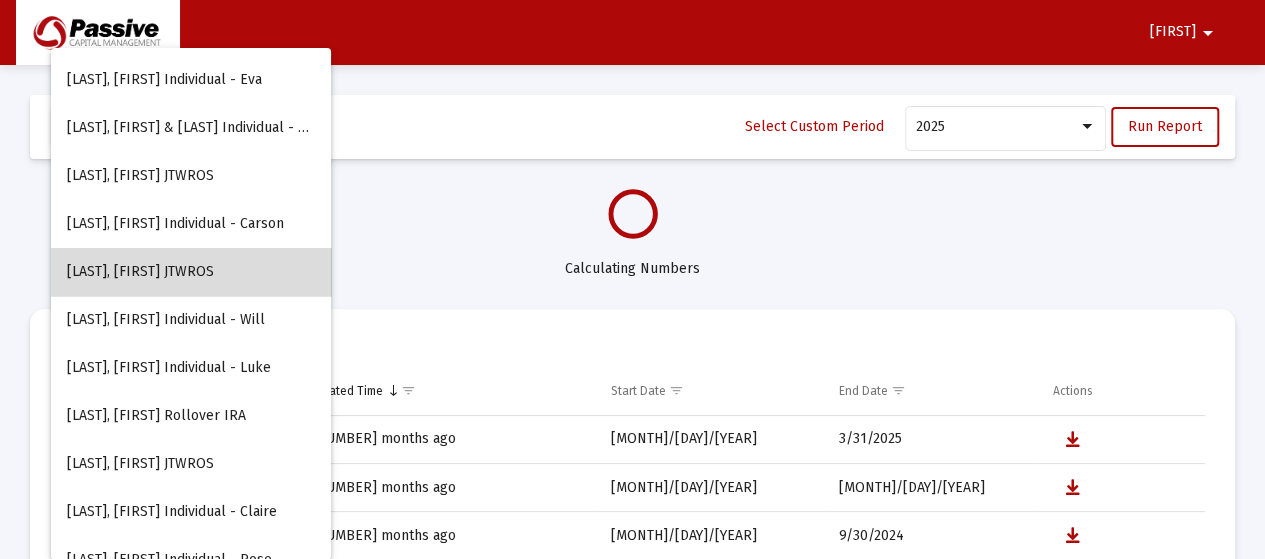 click on "[LAST], [FIRST] JTWROS" at bounding box center [191, 272] 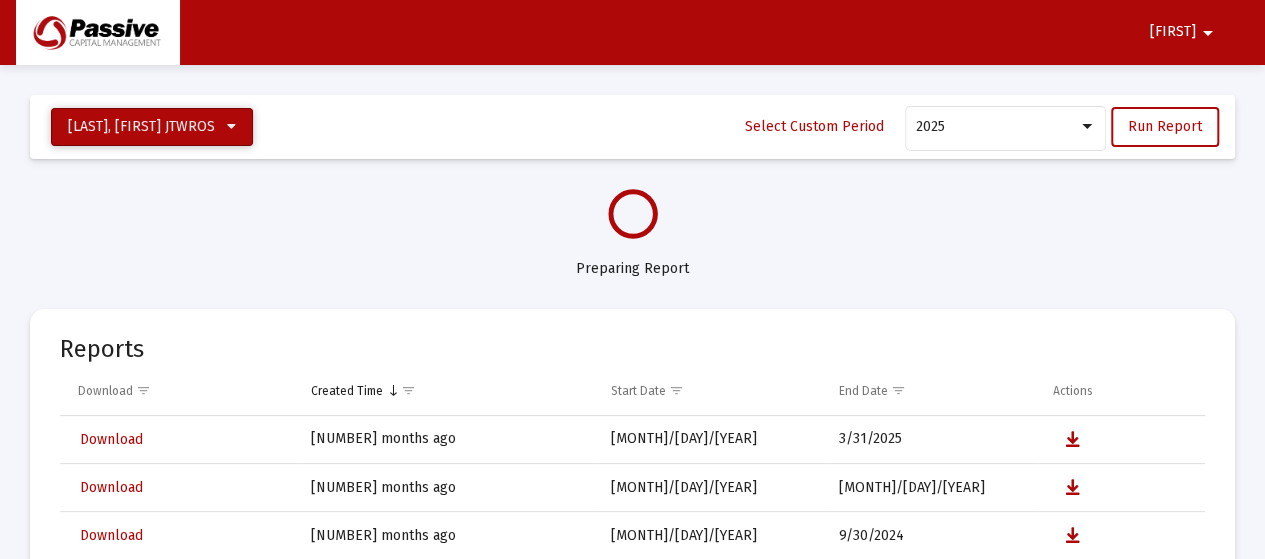 click at bounding box center (231, 127) 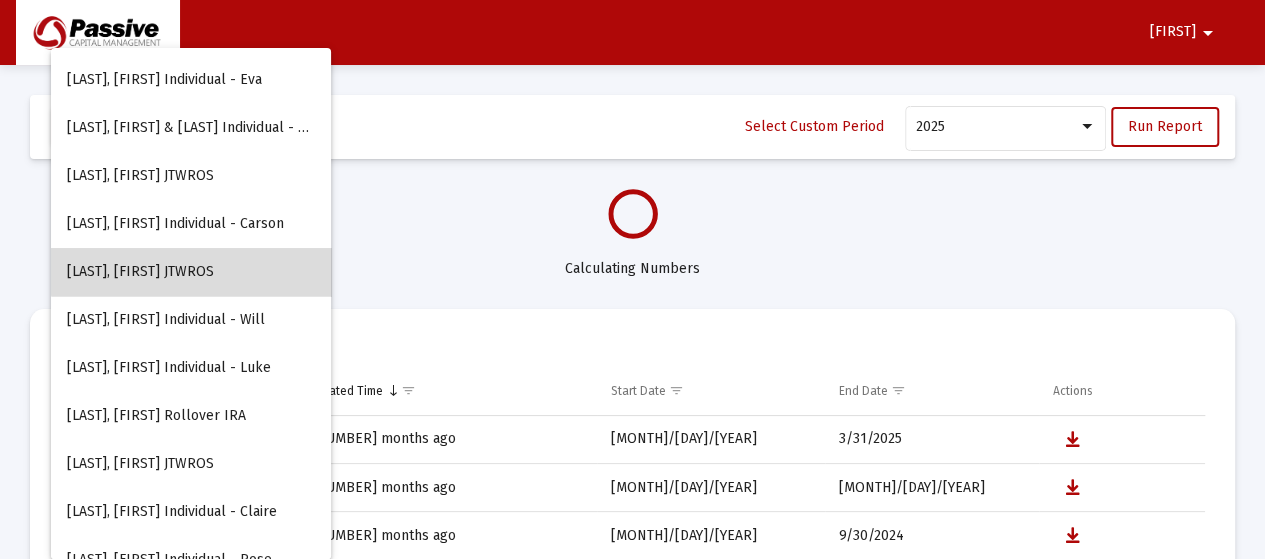 click on "[LAST], [FIRST] JTWROS" at bounding box center [191, 272] 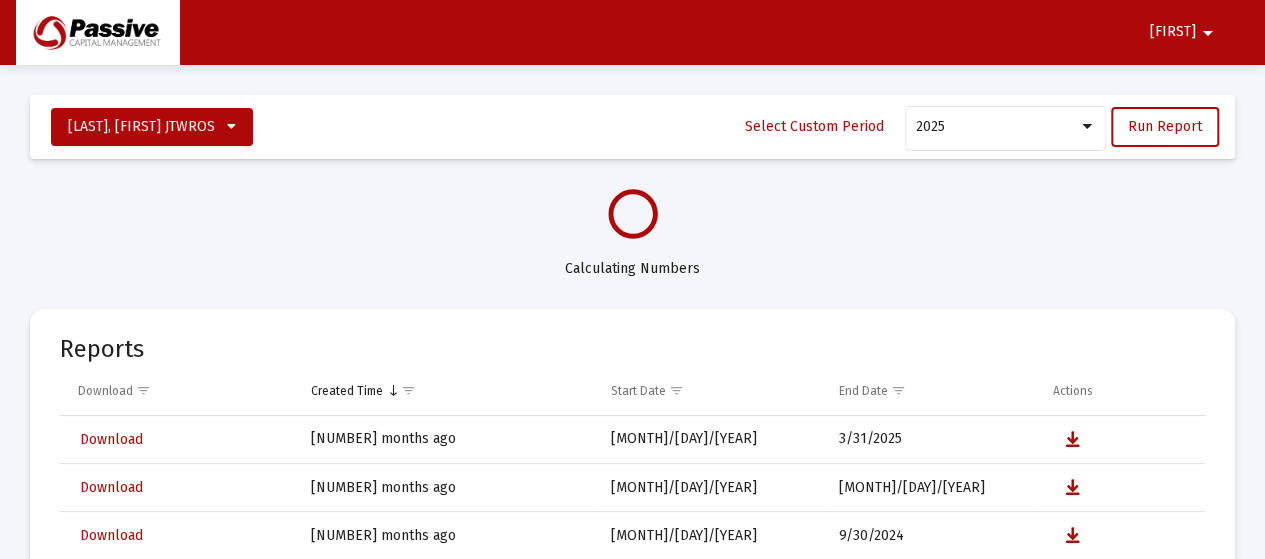 click on "arrow_drop_down" at bounding box center (1208, 33) 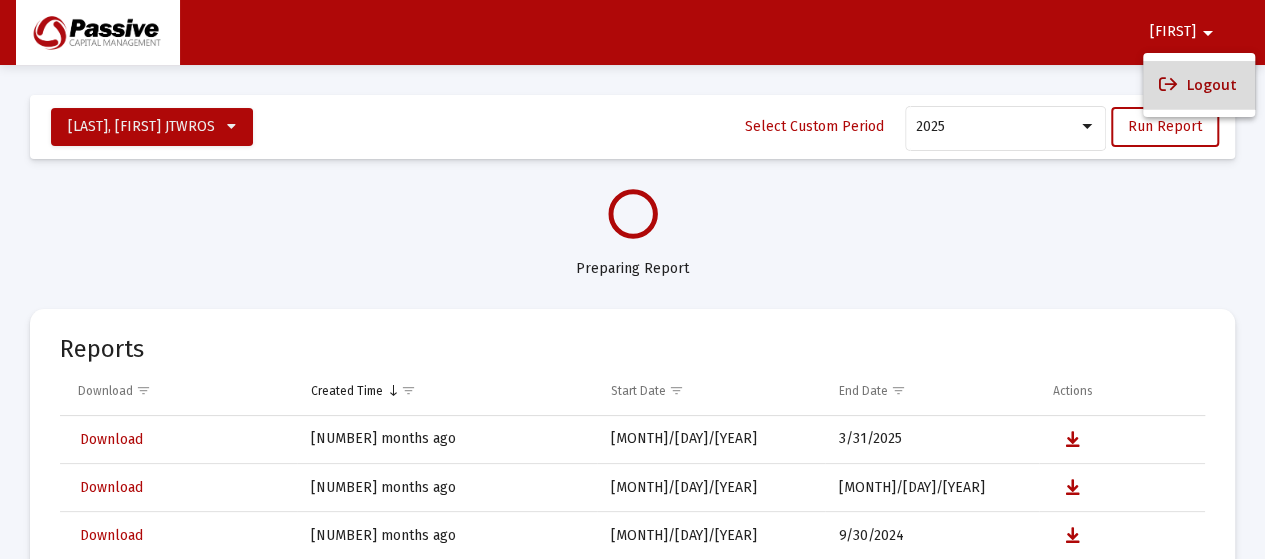 click on "Logout" at bounding box center (1199, 85) 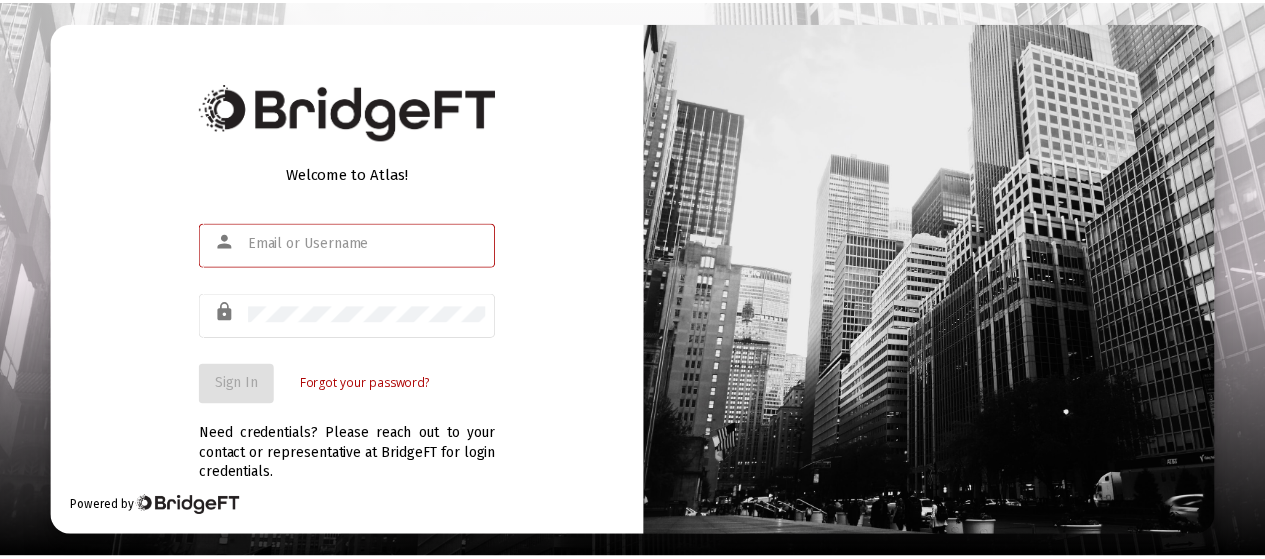 scroll, scrollTop: 0, scrollLeft: 0, axis: both 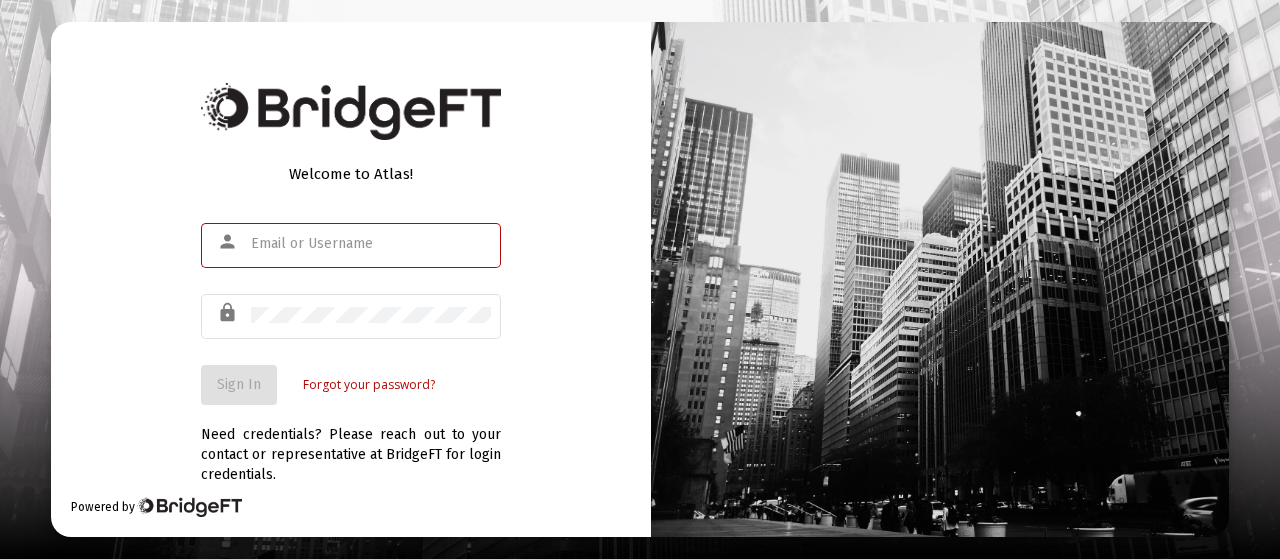 click at bounding box center (371, 244) 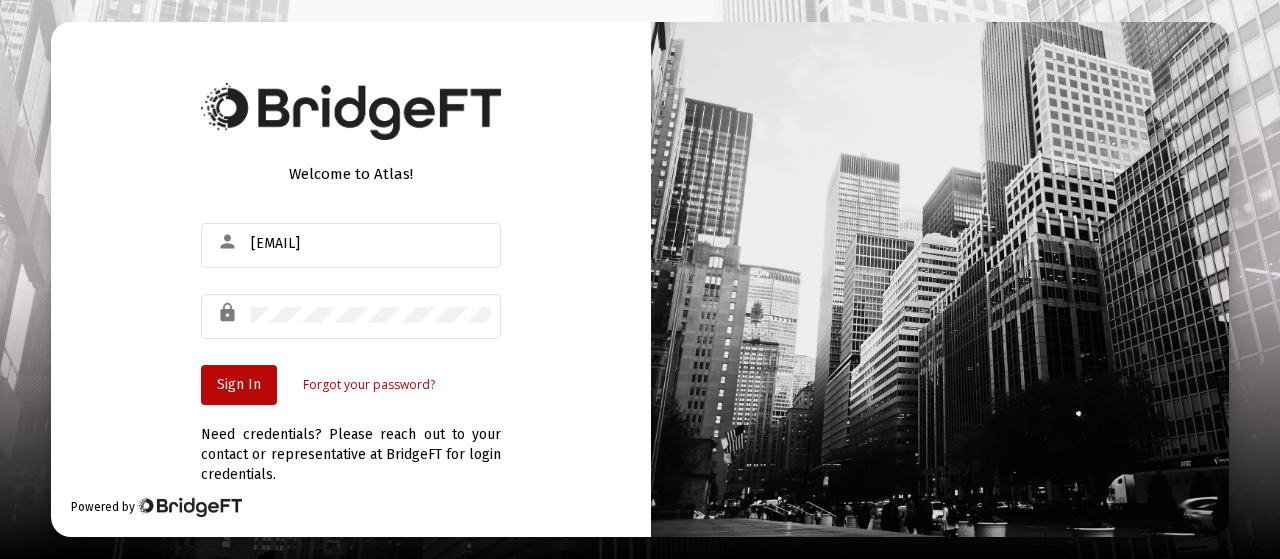click on "Sign In" at bounding box center (239, 384) 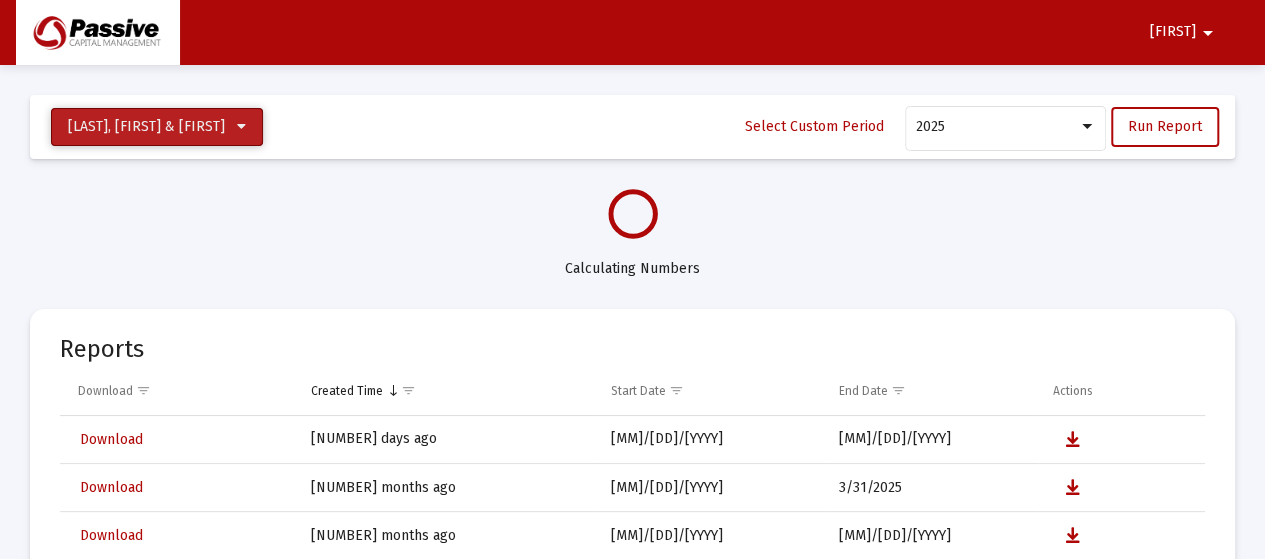 click at bounding box center (241, 127) 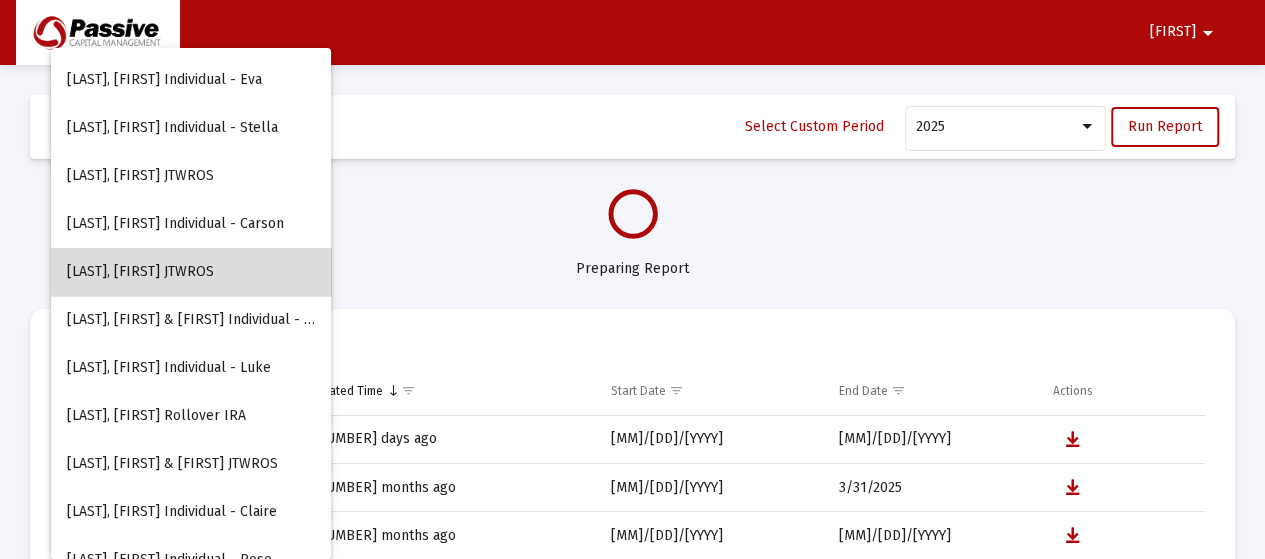 click on "[LAST], [FIRST] JTWROS" at bounding box center [191, 272] 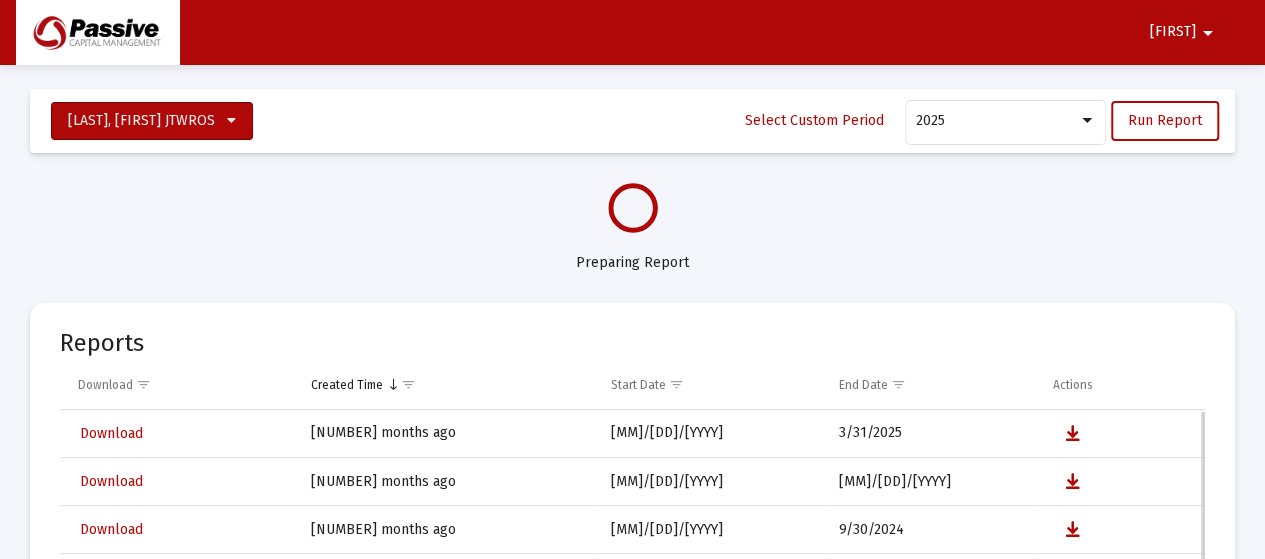 scroll, scrollTop: 0, scrollLeft: 0, axis: both 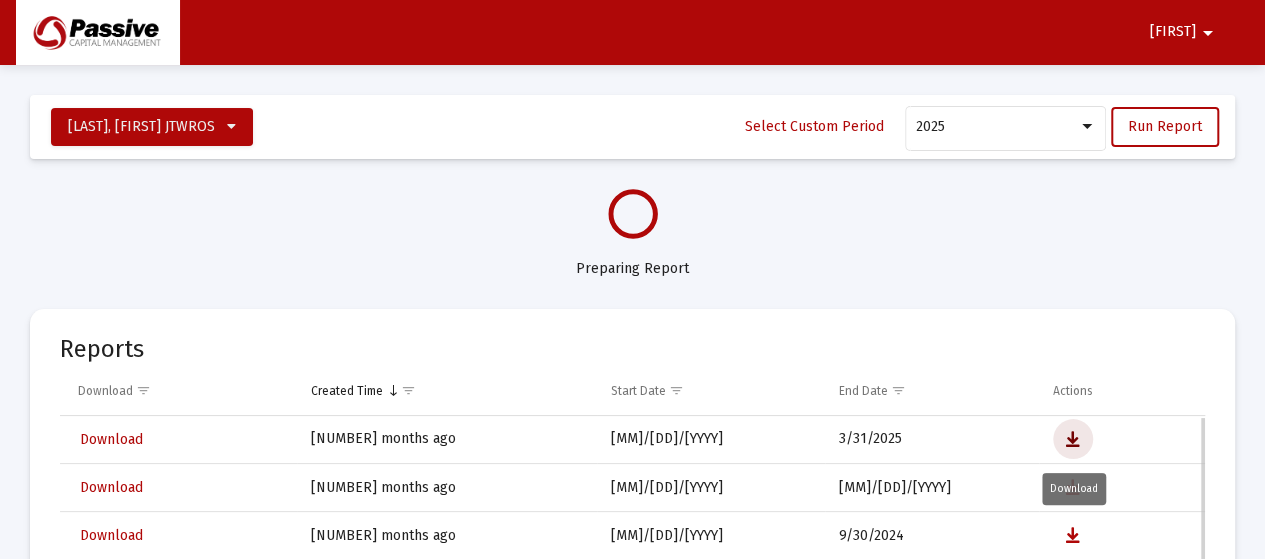 click at bounding box center (1073, 440) 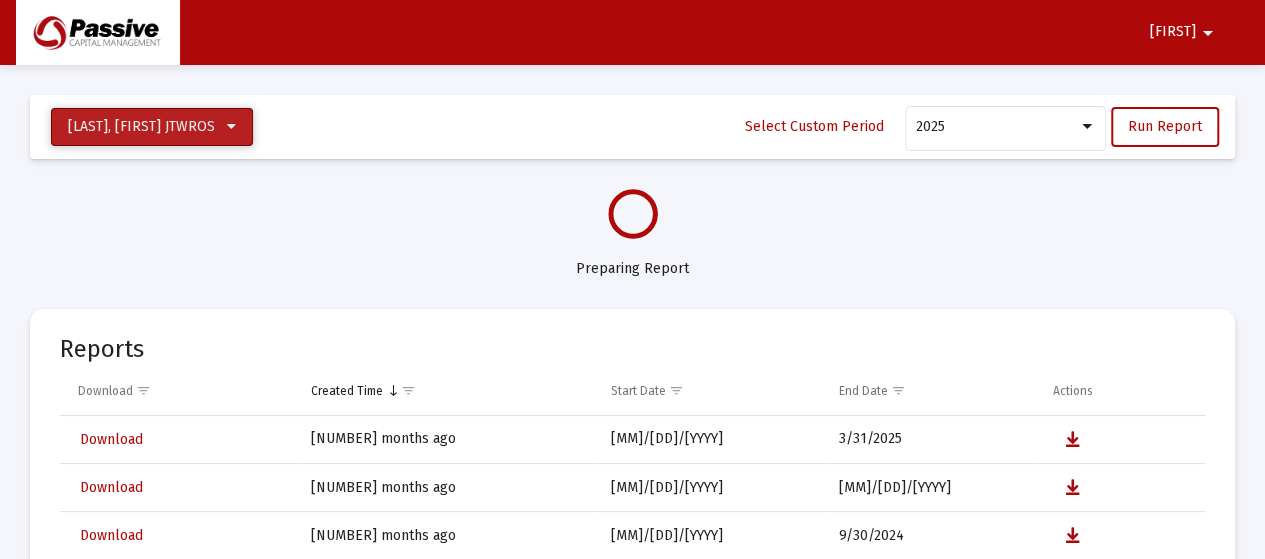click on "[LAST], [FIRST] JTWROS" at bounding box center (152, 127) 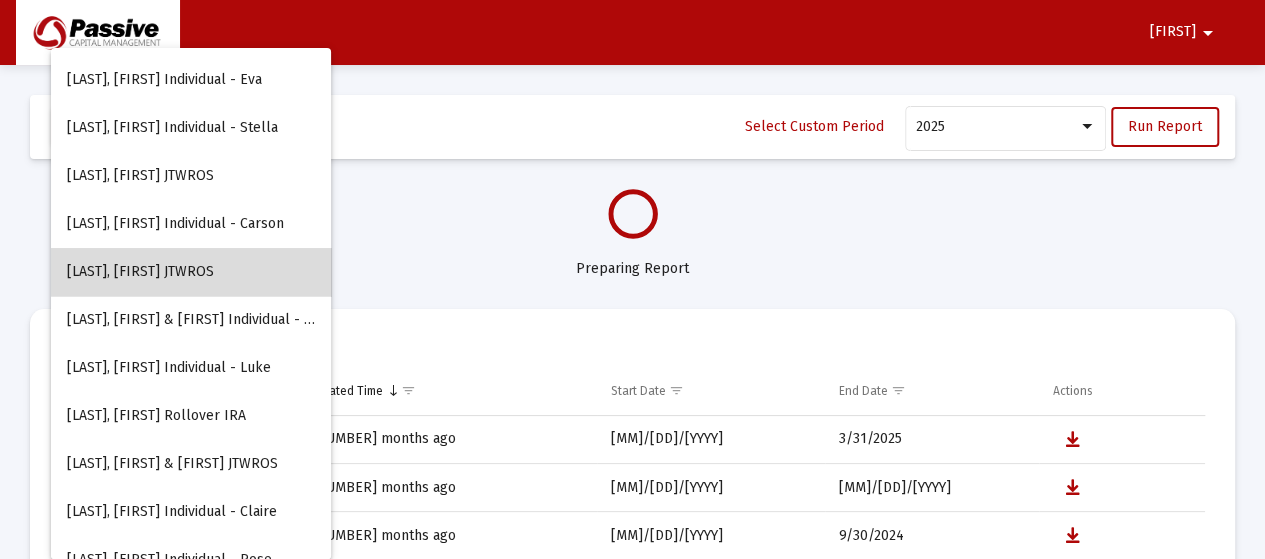 click on "[LAST], [FIRST] JTWROS" at bounding box center (191, 272) 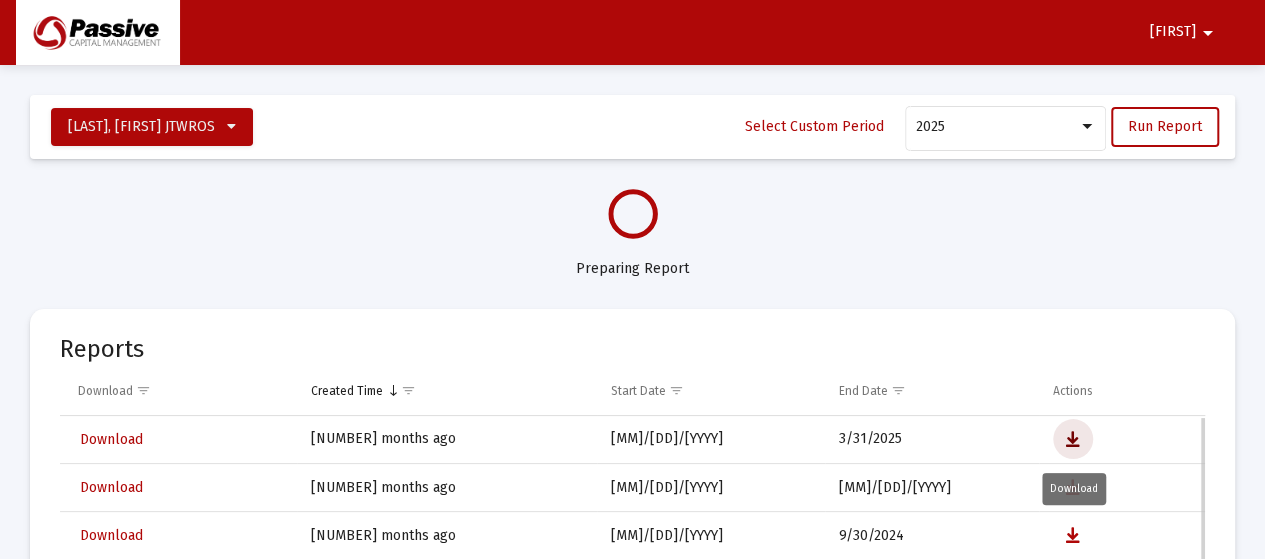 click at bounding box center [1073, 440] 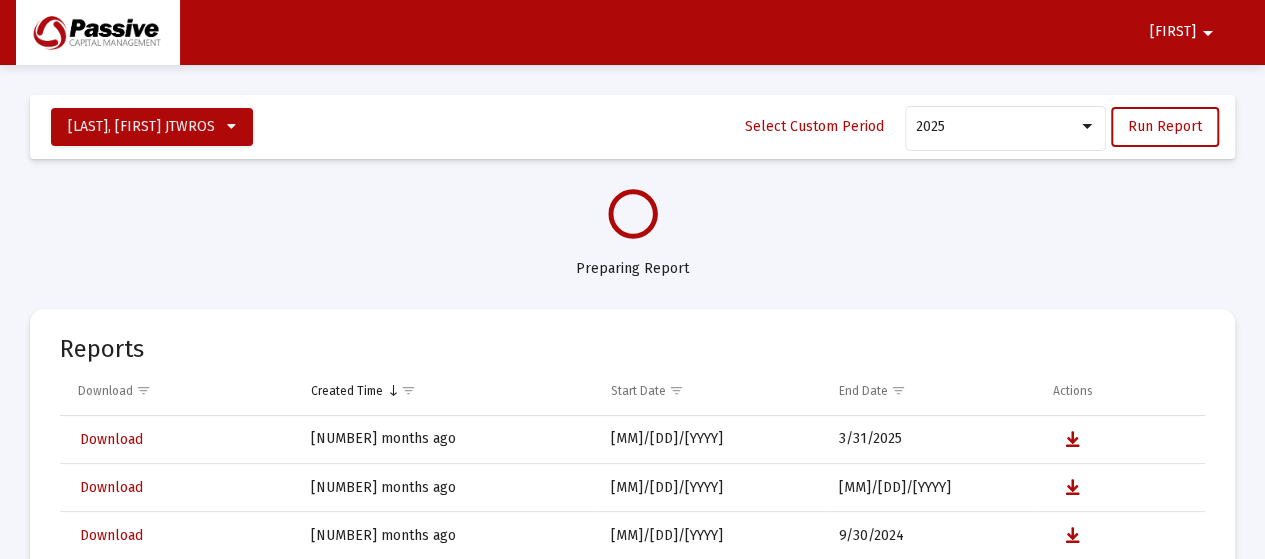click on "arrow_drop_down" at bounding box center (1208, 33) 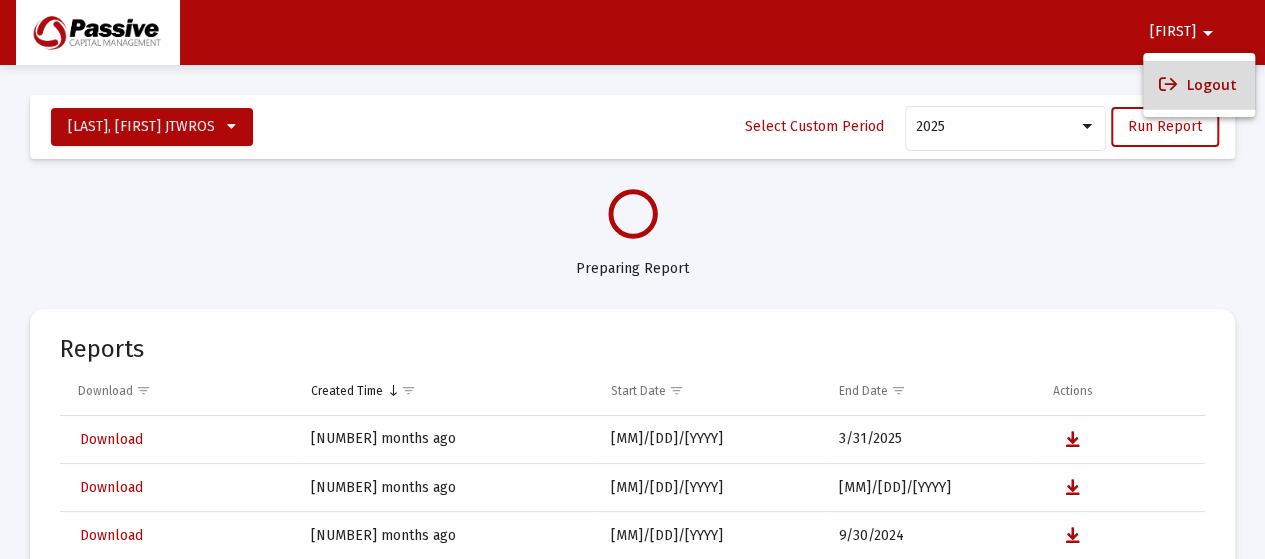 click on "Logout" at bounding box center (1199, 85) 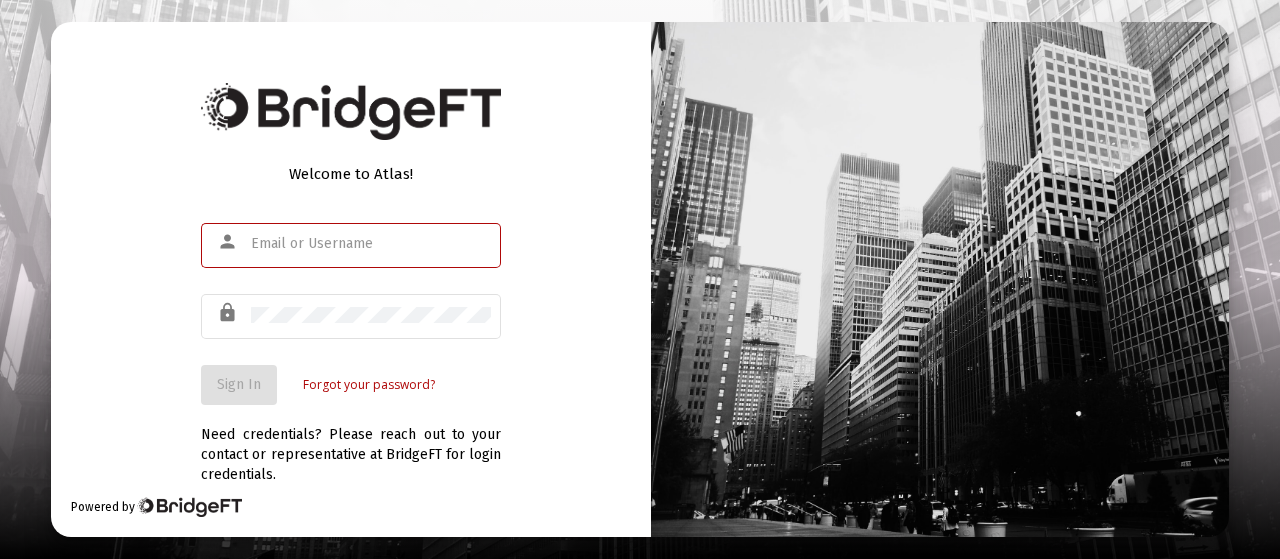 scroll, scrollTop: 0, scrollLeft: 0, axis: both 